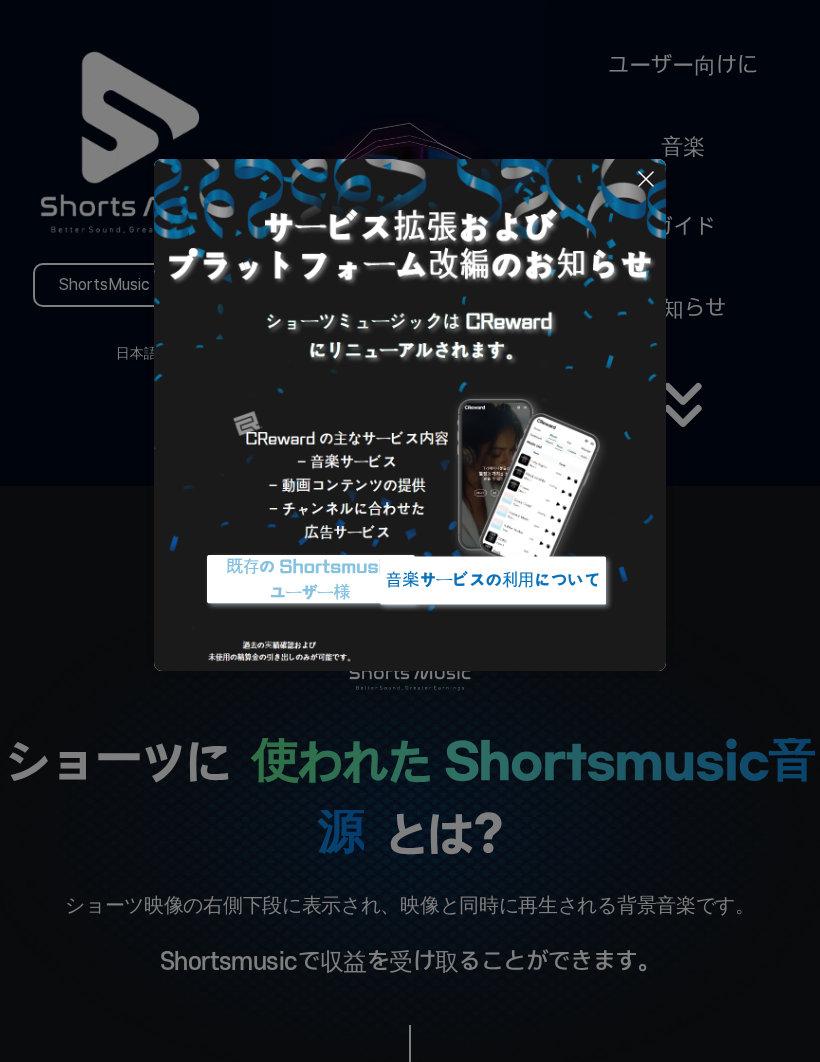 scroll, scrollTop: 0, scrollLeft: 0, axis: both 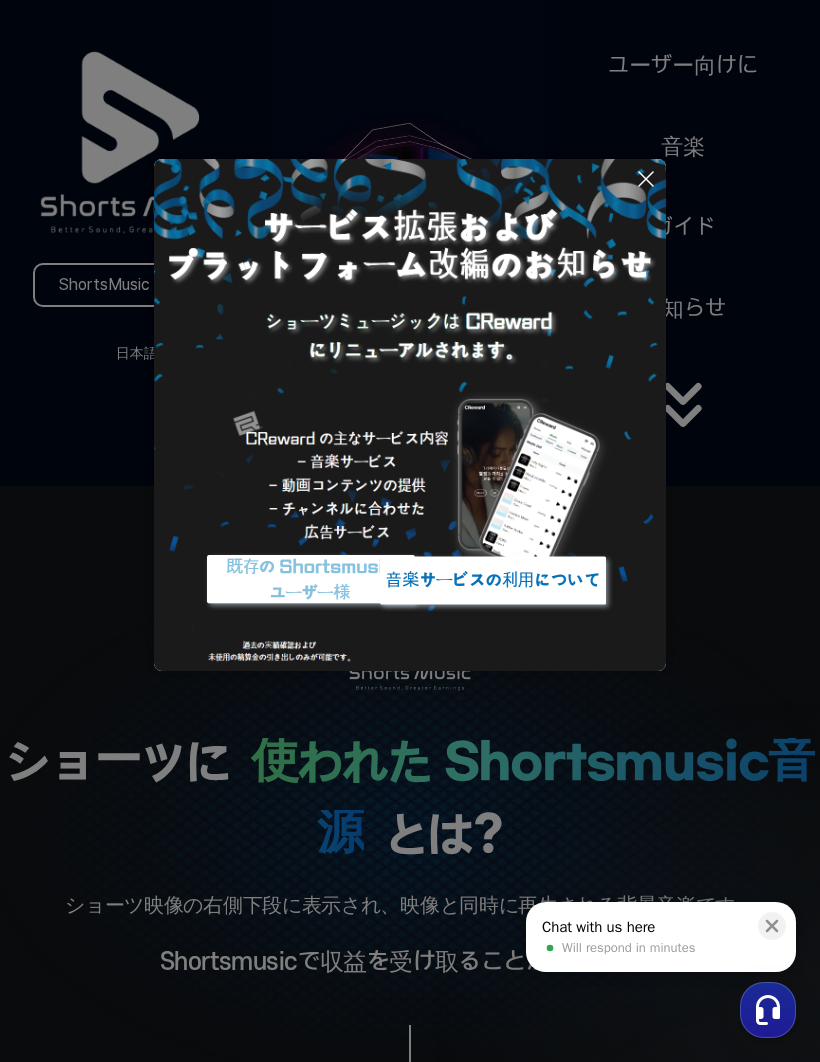 click at bounding box center [493, 580] 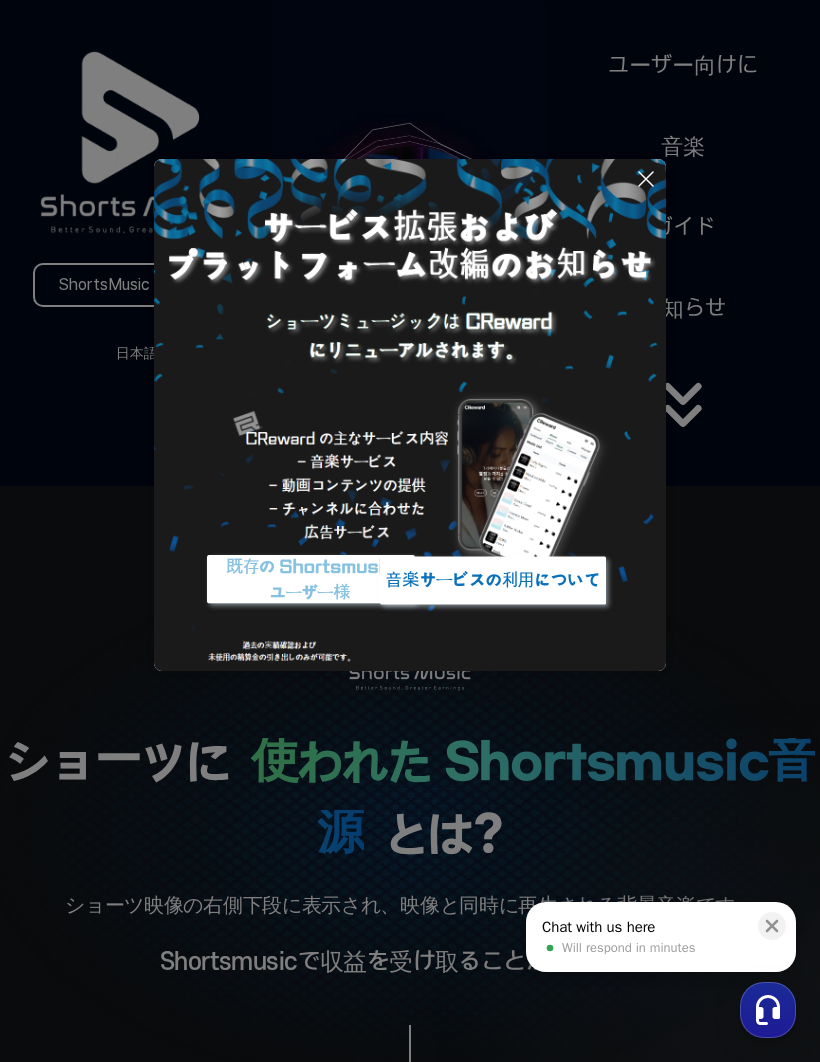 click 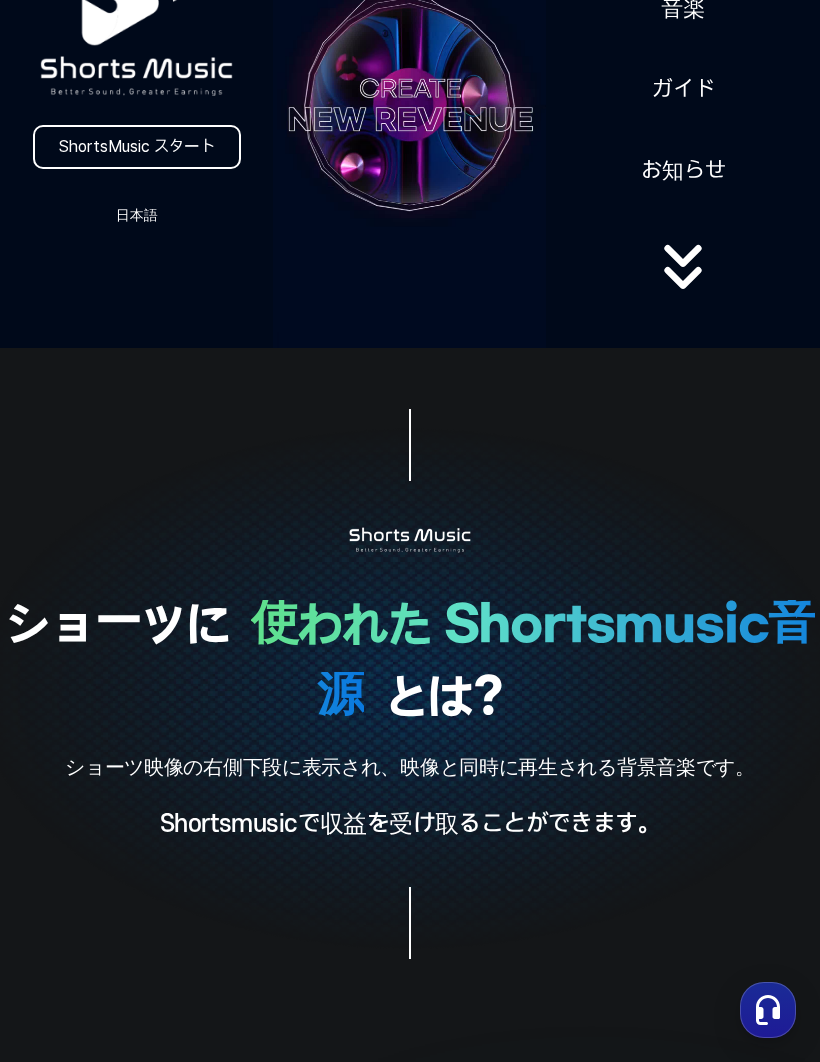 scroll, scrollTop: 0, scrollLeft: 0, axis: both 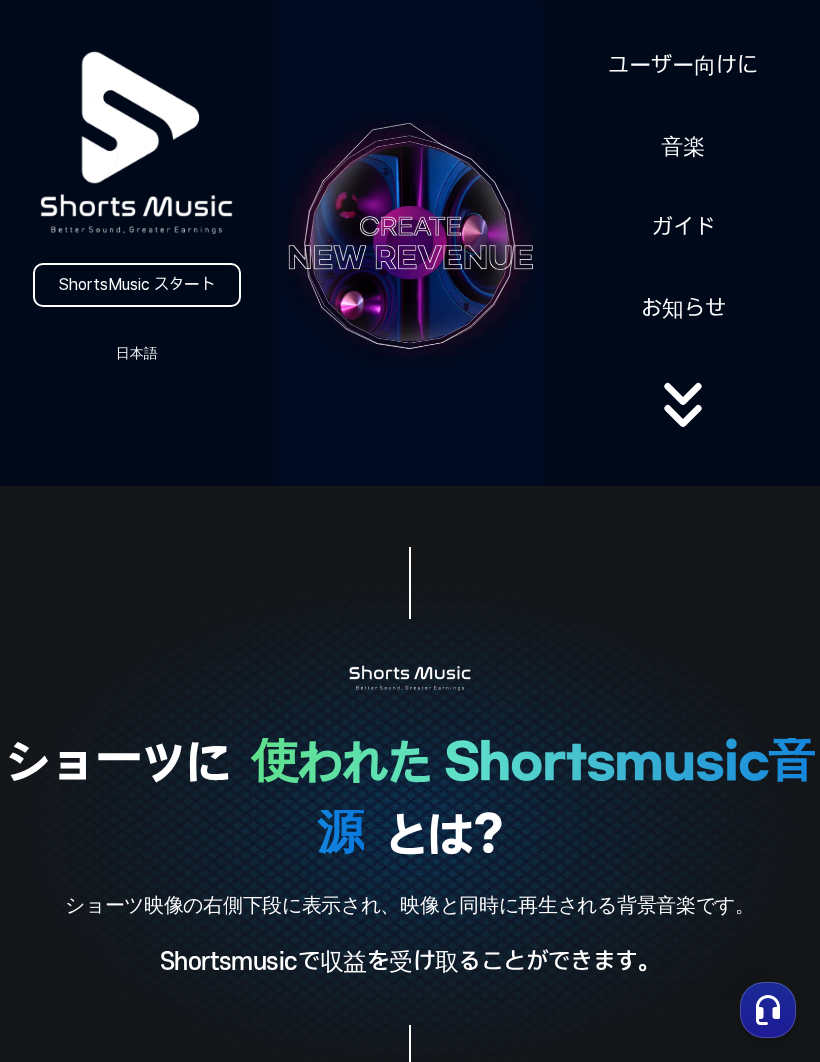 click on "日本語" at bounding box center (137, 353) 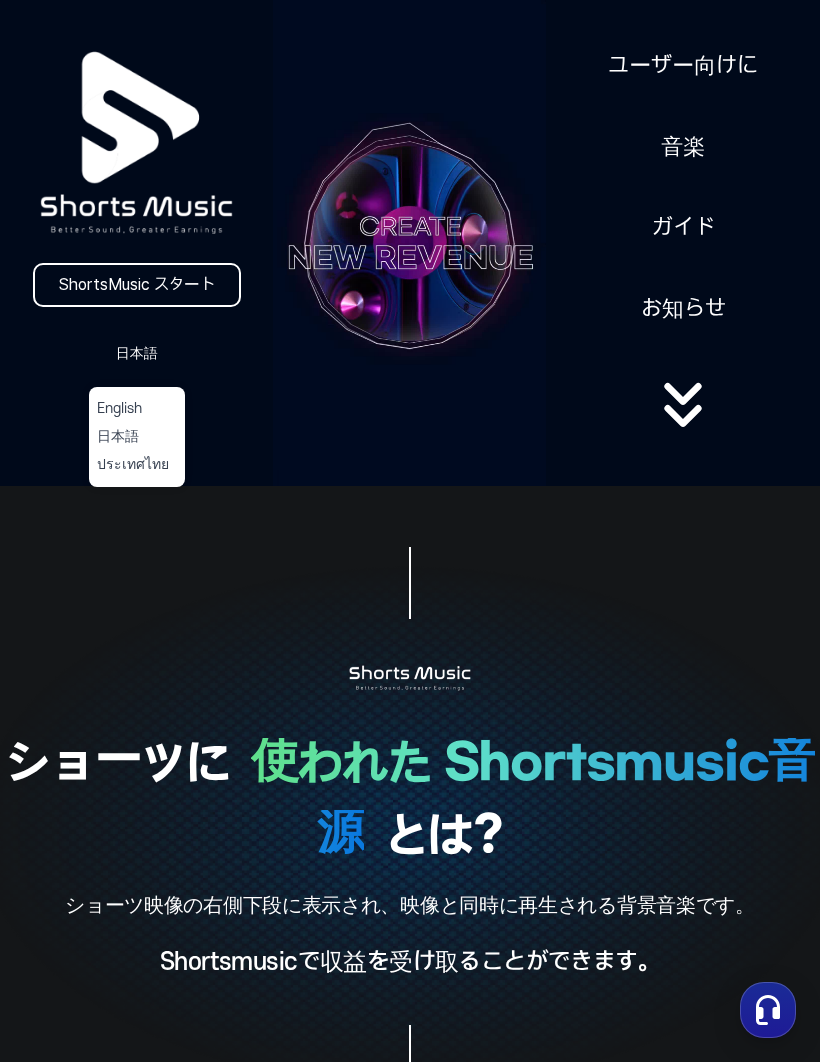 click on "English" at bounding box center [137, 409] 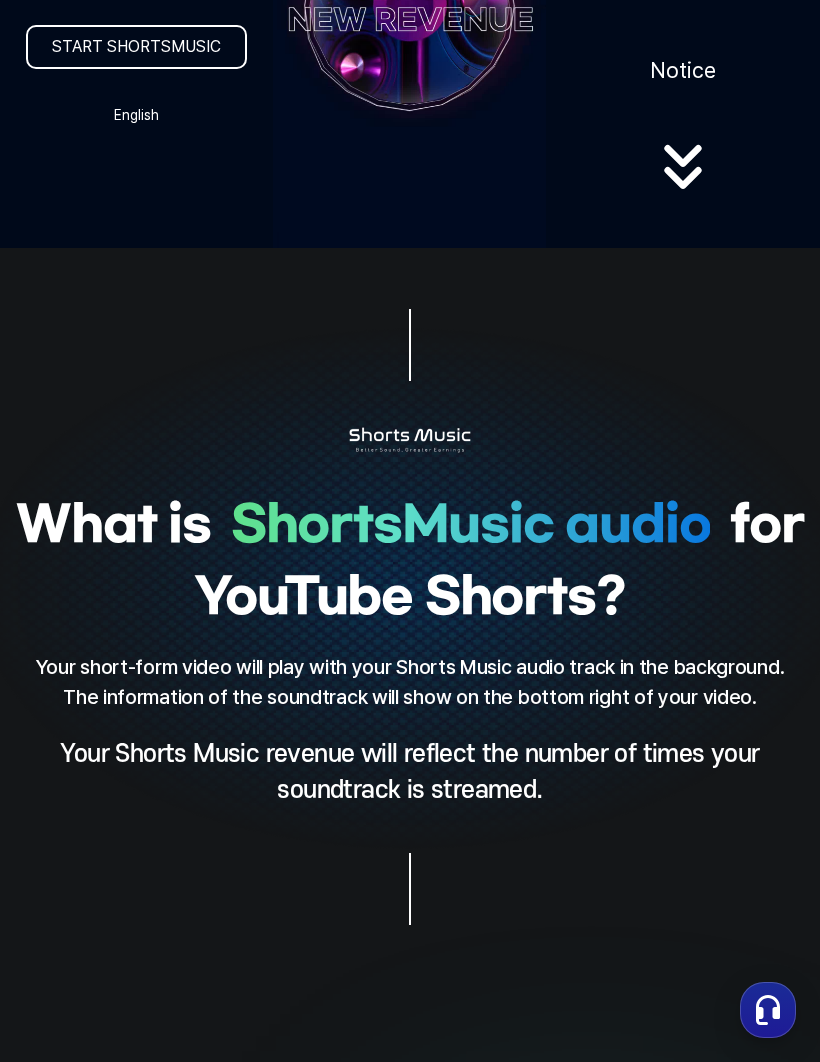 scroll, scrollTop: 0, scrollLeft: 0, axis: both 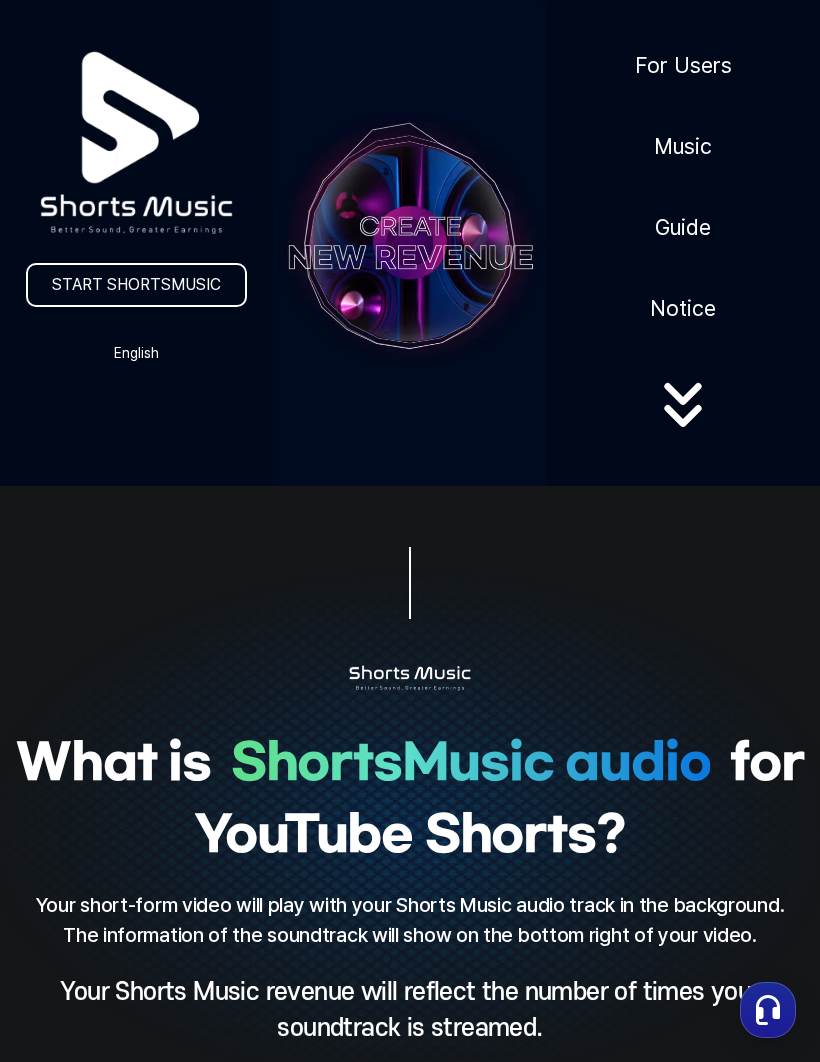 click on "English" at bounding box center [137, 353] 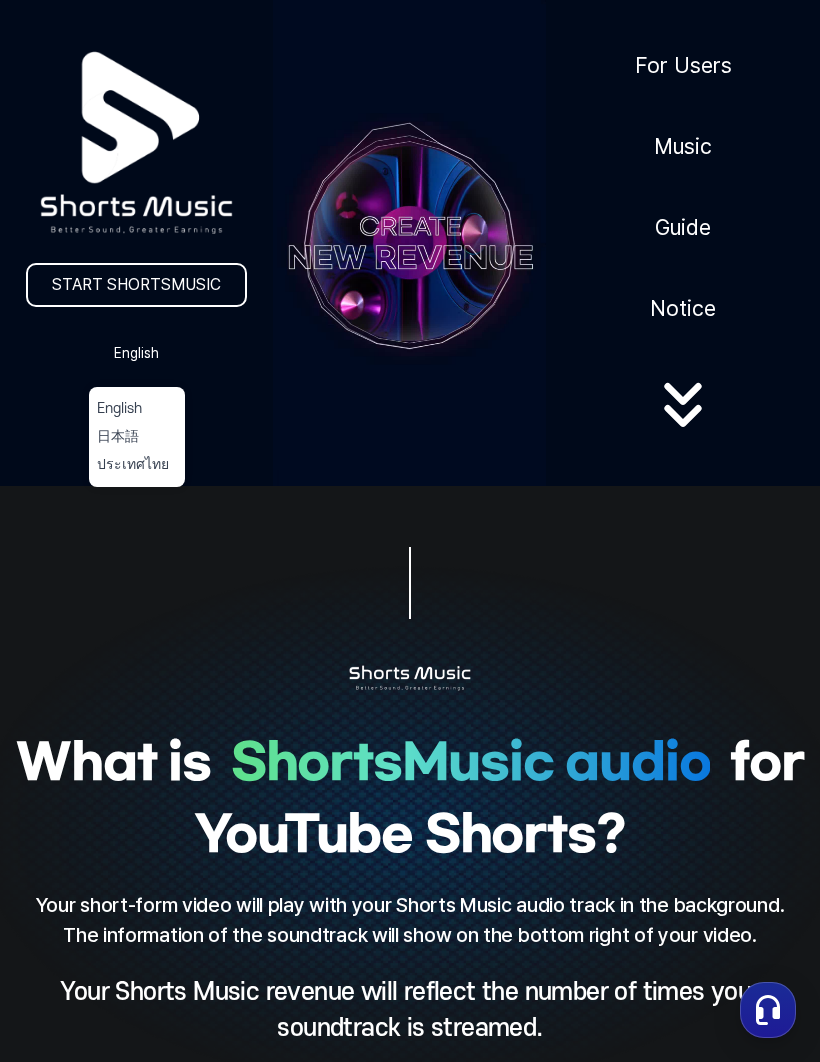 click on "日本語" at bounding box center (137, 437) 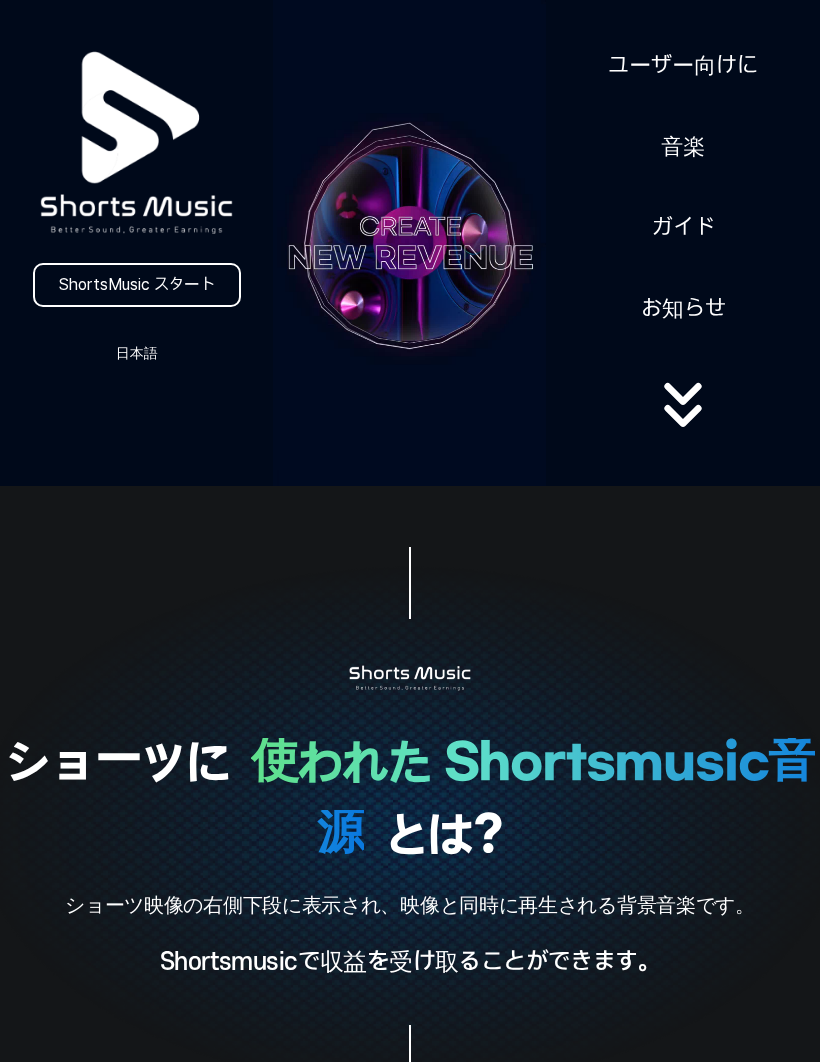 scroll, scrollTop: 0, scrollLeft: 0, axis: both 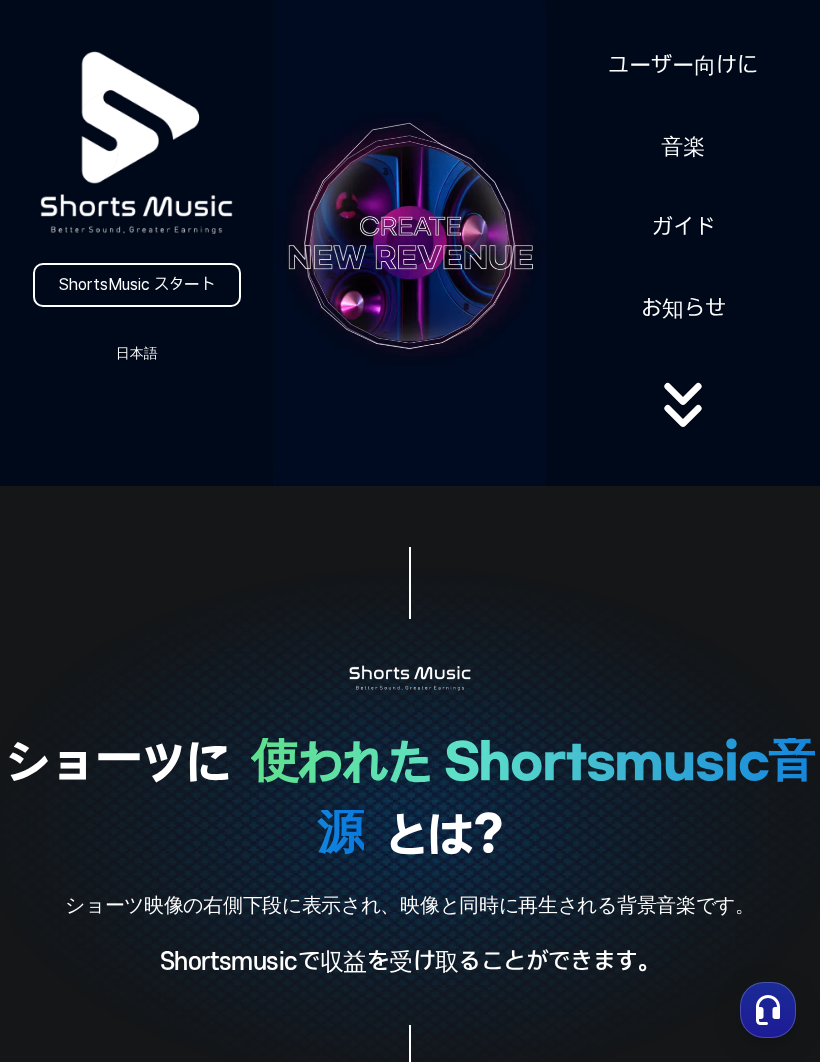 click on "音楽" at bounding box center [683, 146] 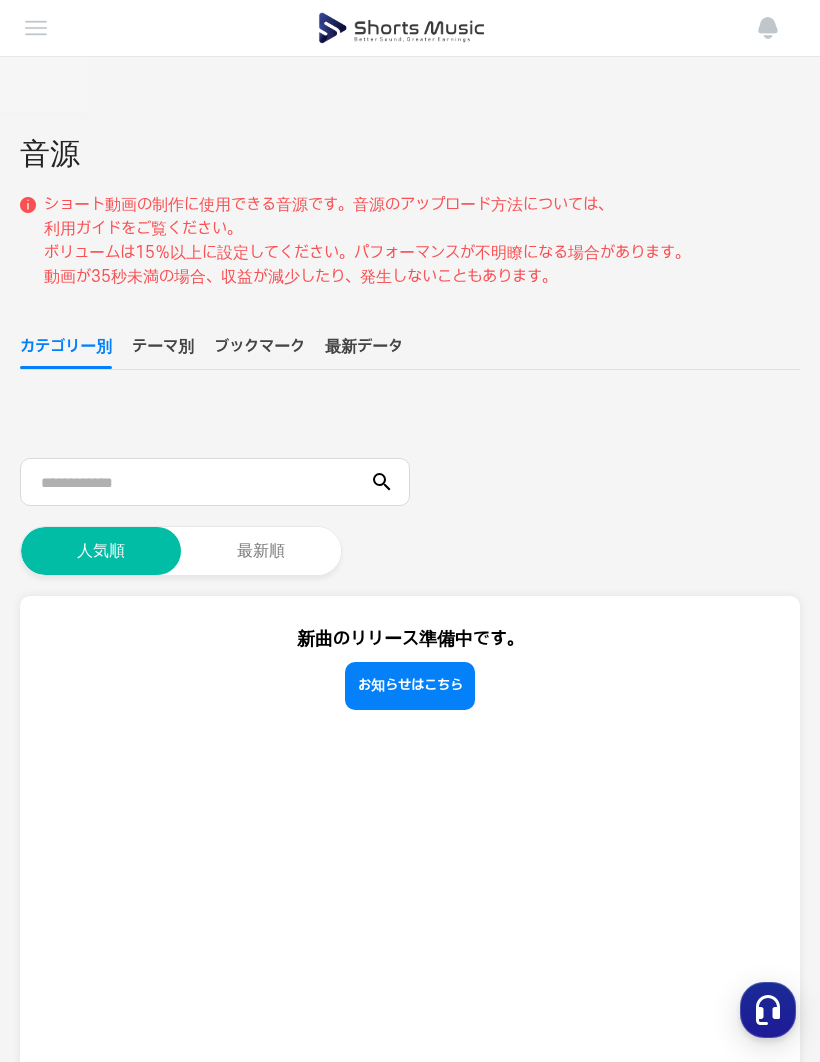 click on "動画への新規音楽挿入の停止についてのお知らせ" at bounding box center (250, 85) 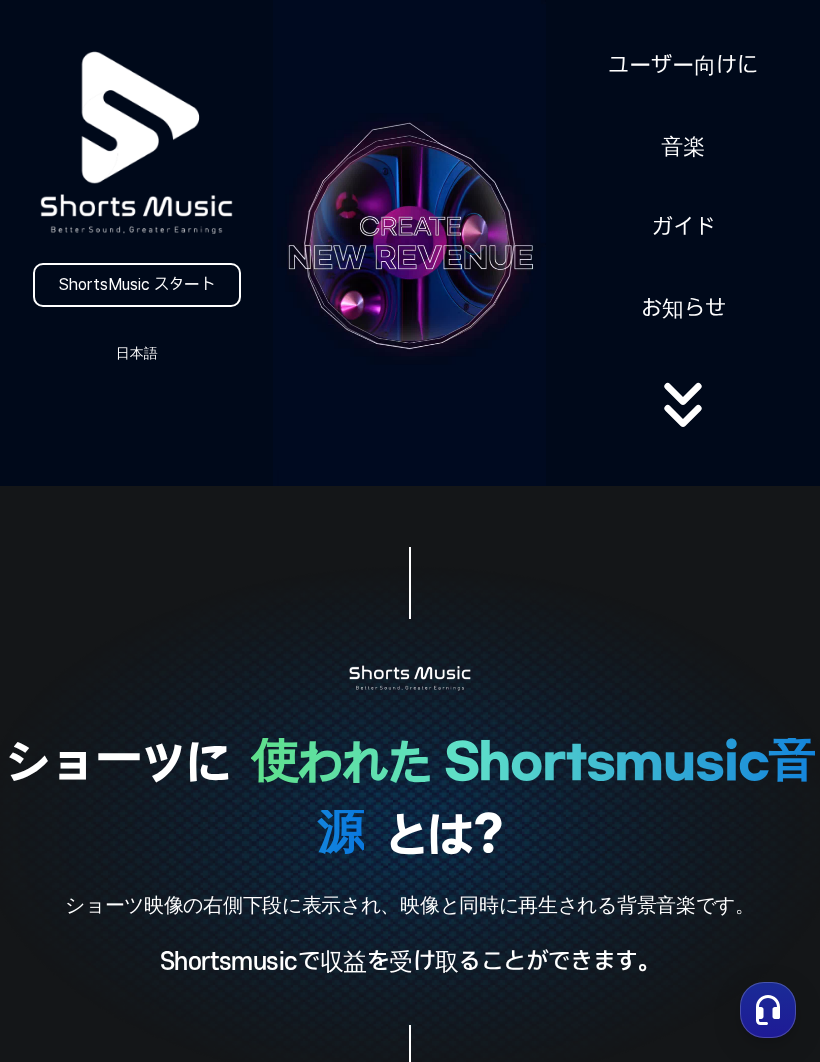 click on "ユーザー向けに   音楽   ガイド   お知らせ" at bounding box center (683, 243) 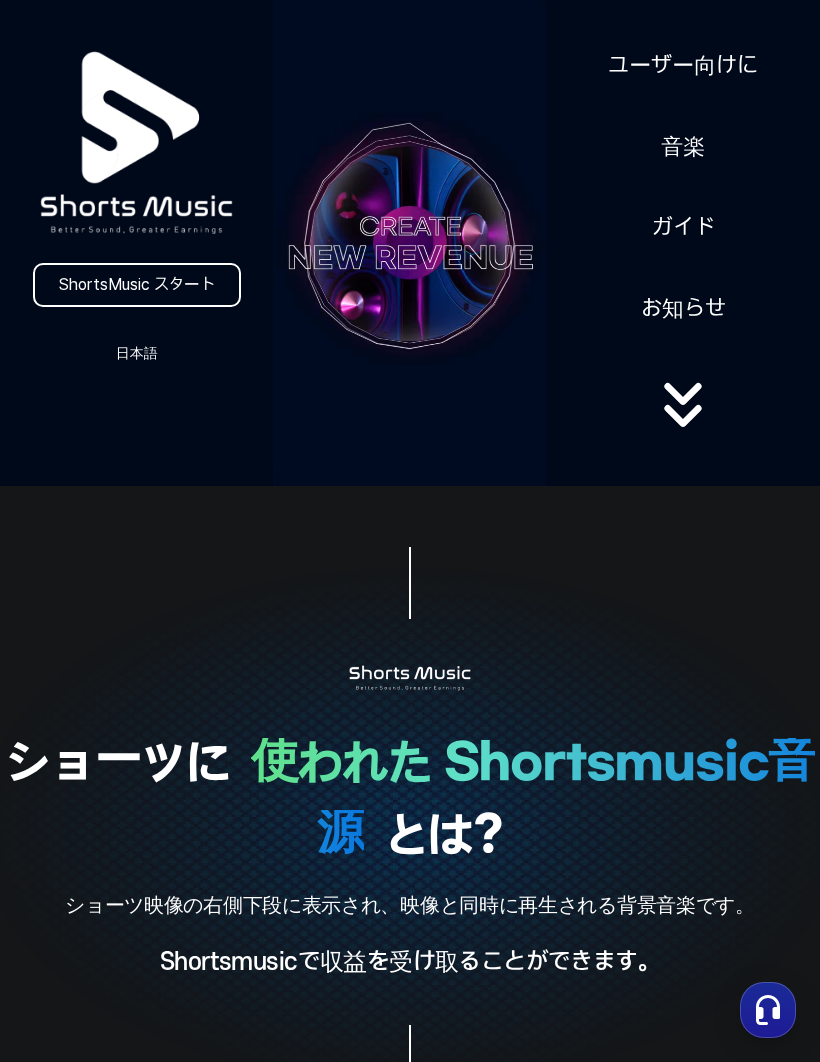 click on "ガイド" at bounding box center [683, 227] 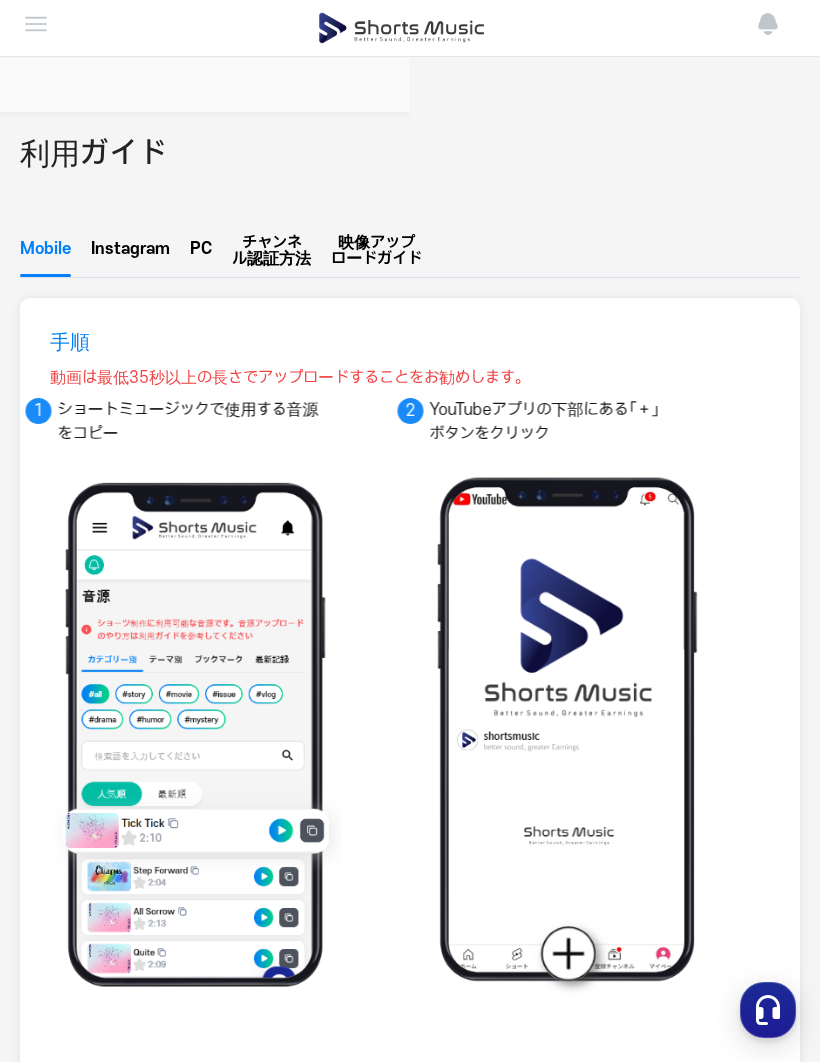 click on "Instagram" at bounding box center (130, 254) 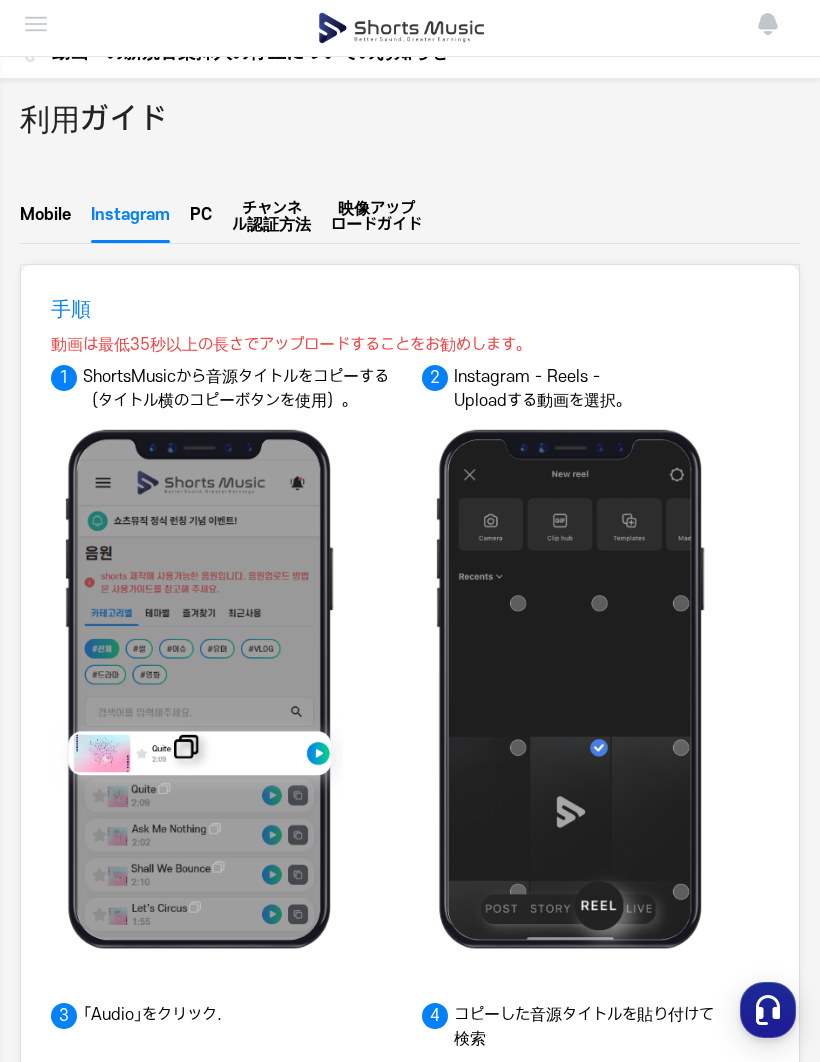 scroll, scrollTop: 3, scrollLeft: 0, axis: vertical 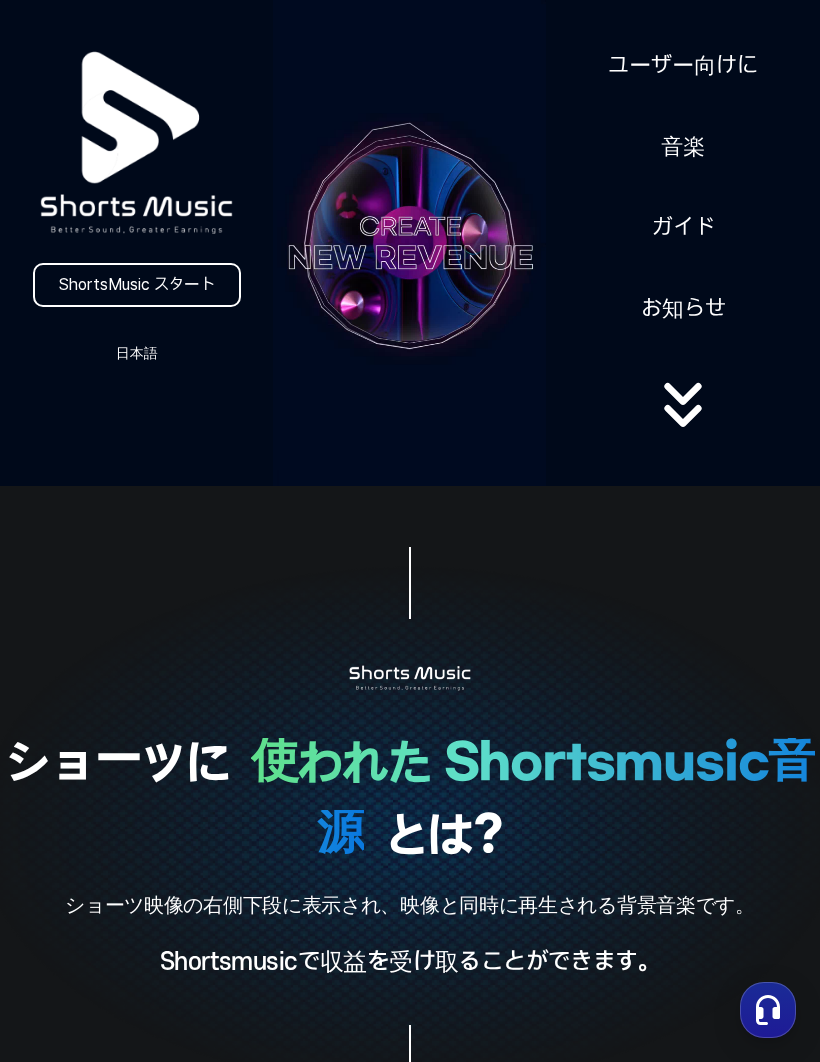 click on "お知らせ" at bounding box center (683, 308) 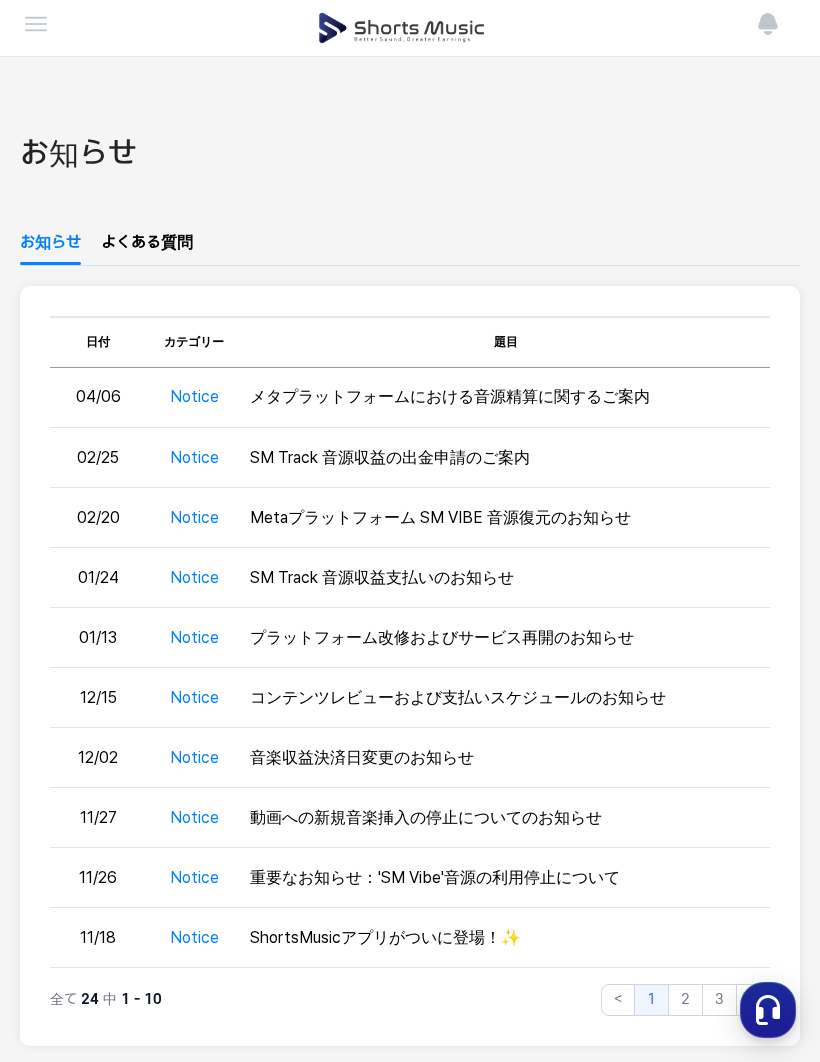 click on "よくある質問" at bounding box center (147, 248) 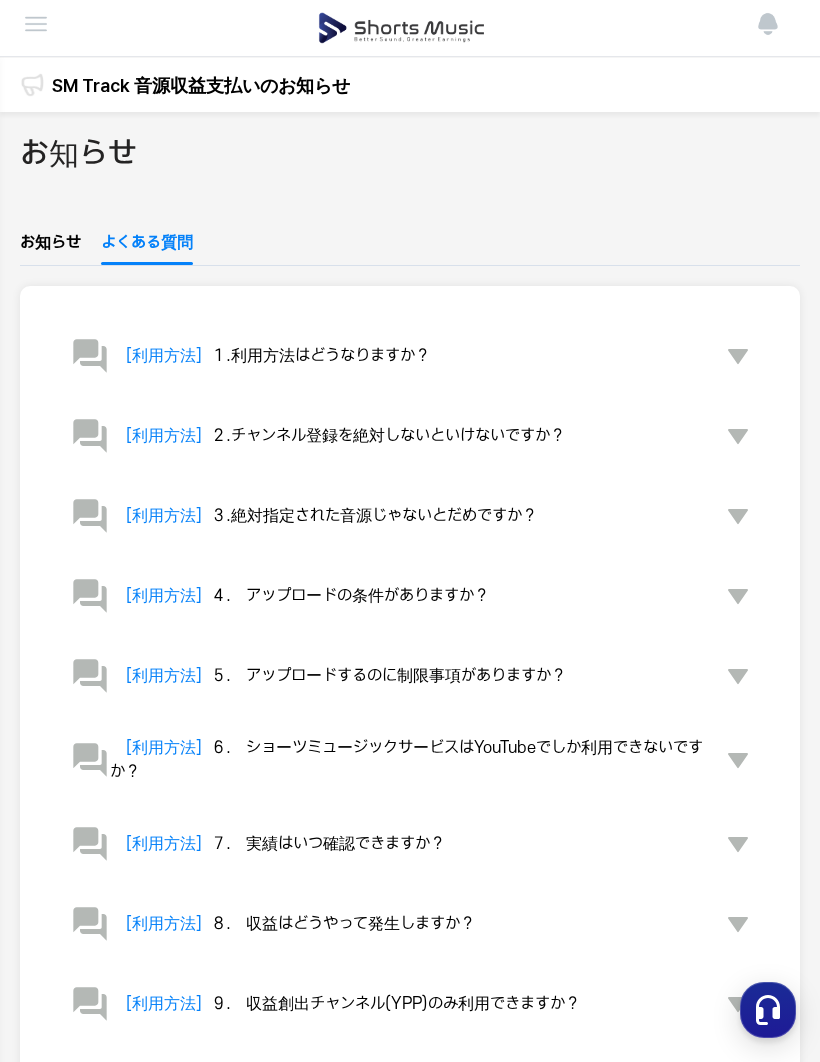 click 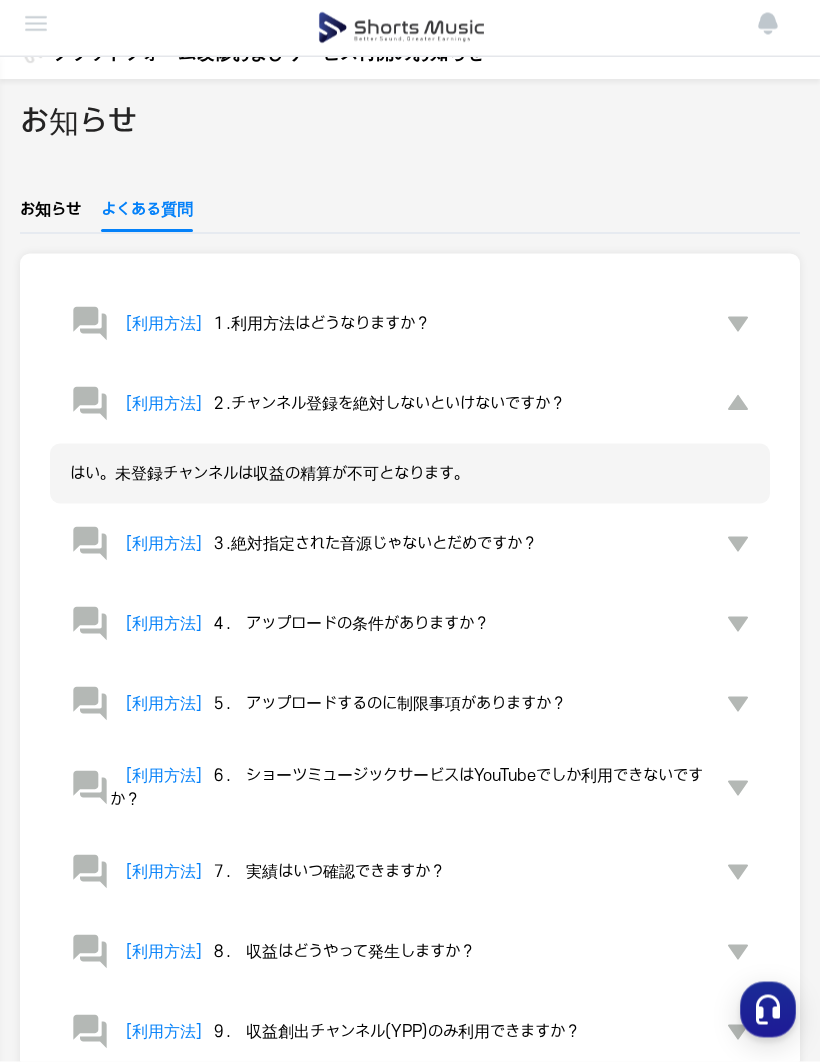 scroll, scrollTop: 34, scrollLeft: 0, axis: vertical 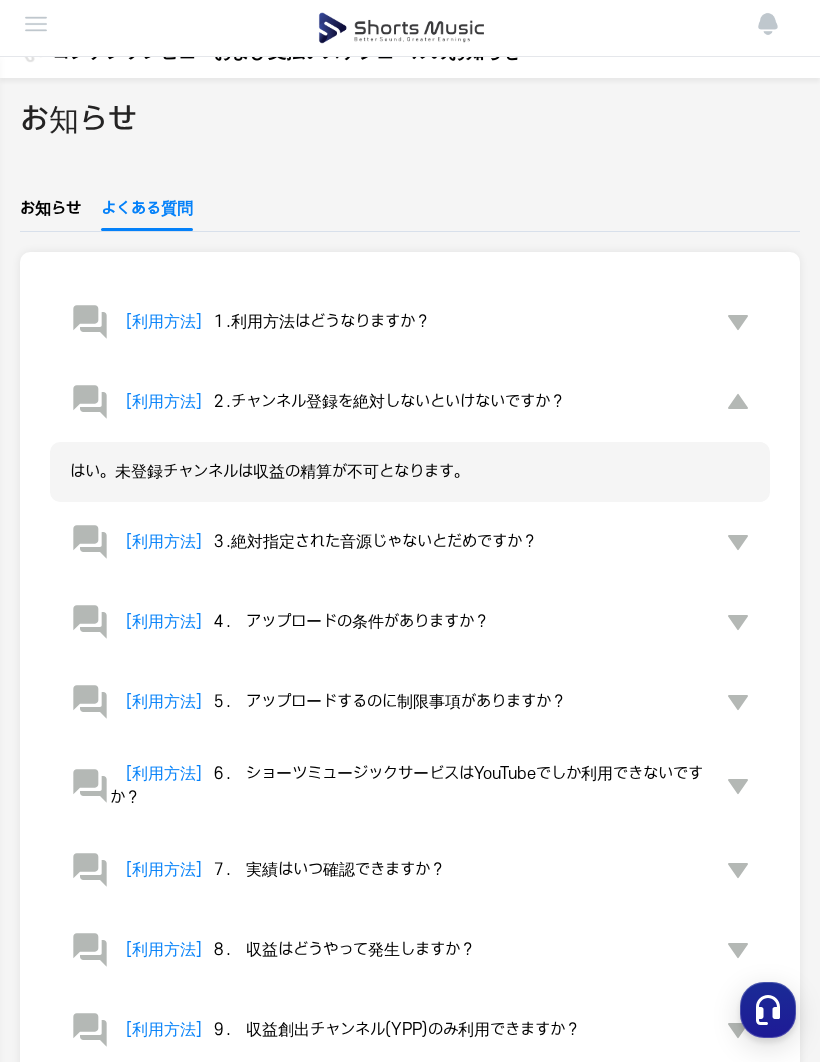click 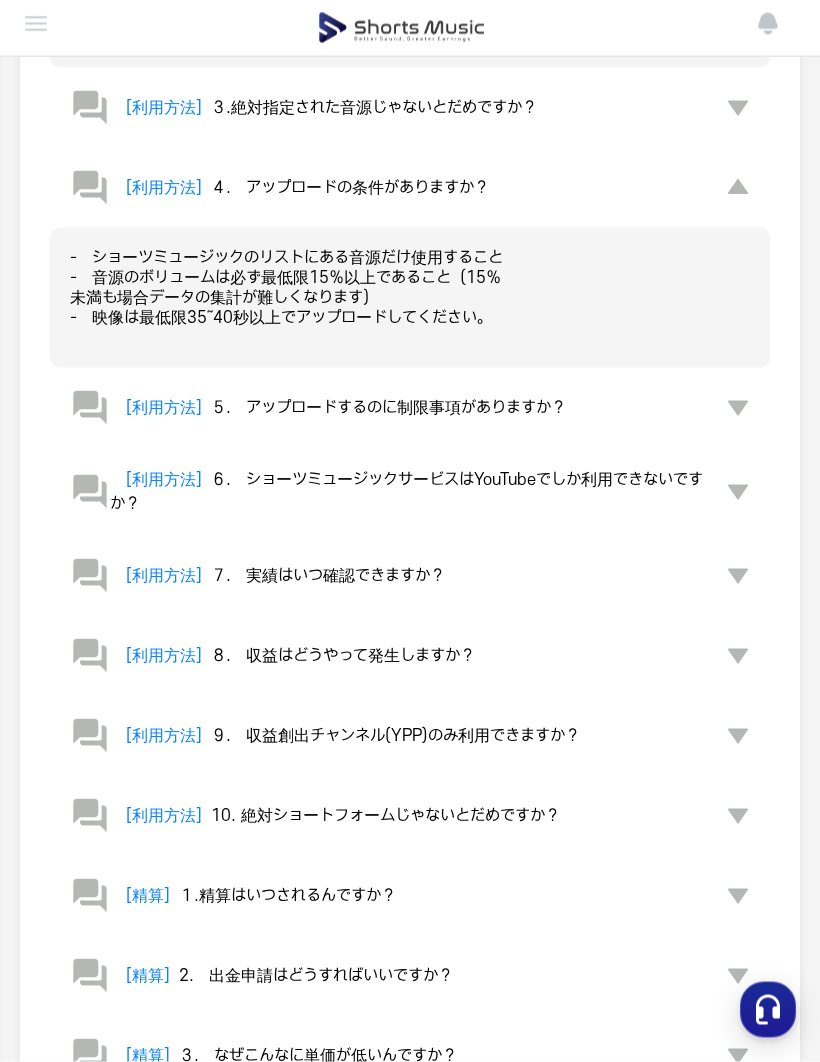 scroll, scrollTop: 470, scrollLeft: 0, axis: vertical 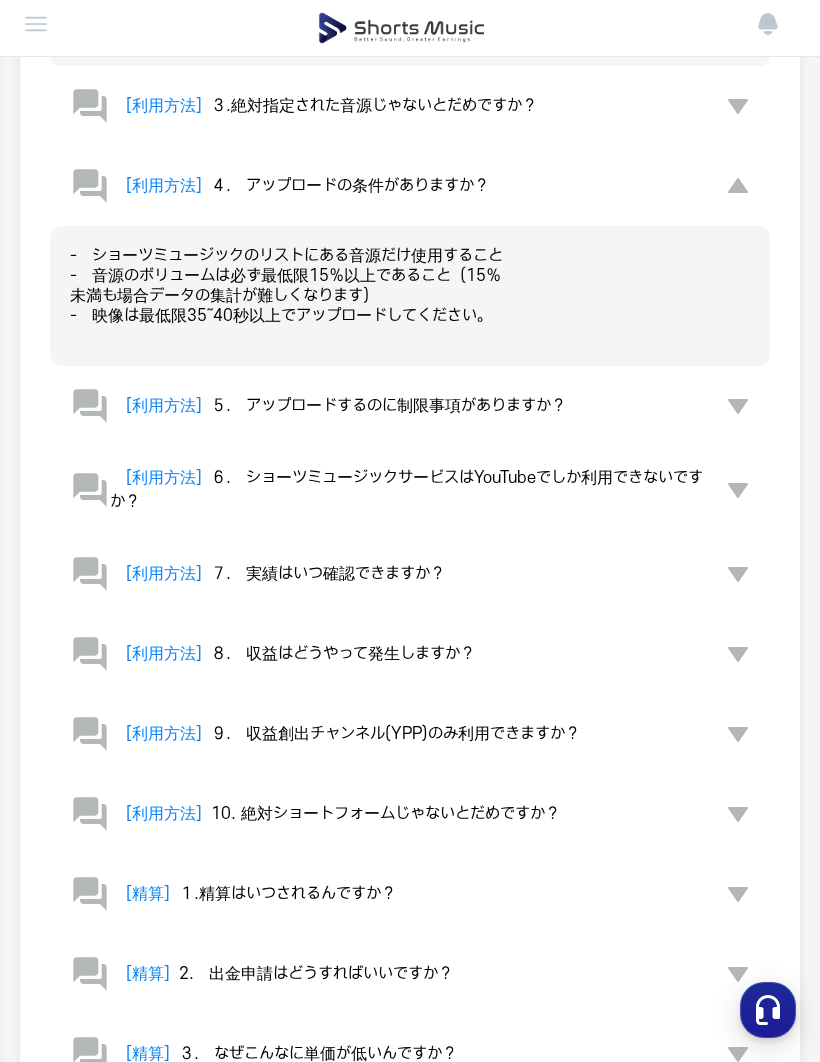 click 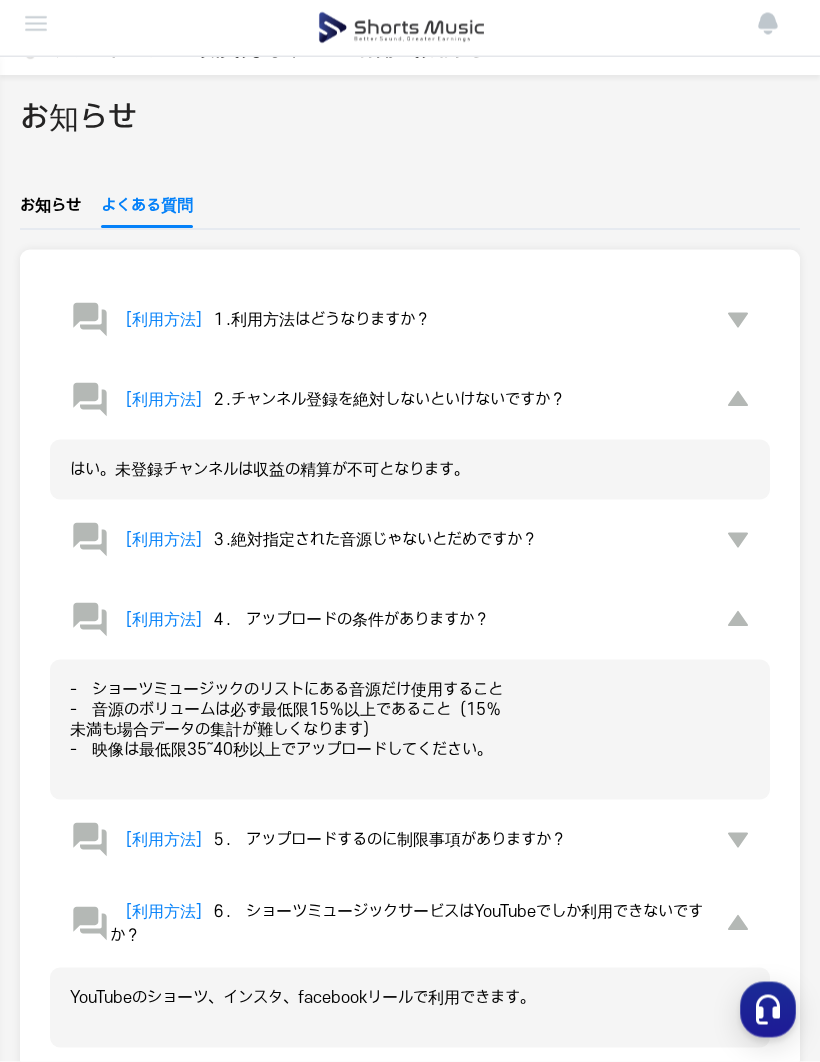 scroll, scrollTop: 0, scrollLeft: 0, axis: both 